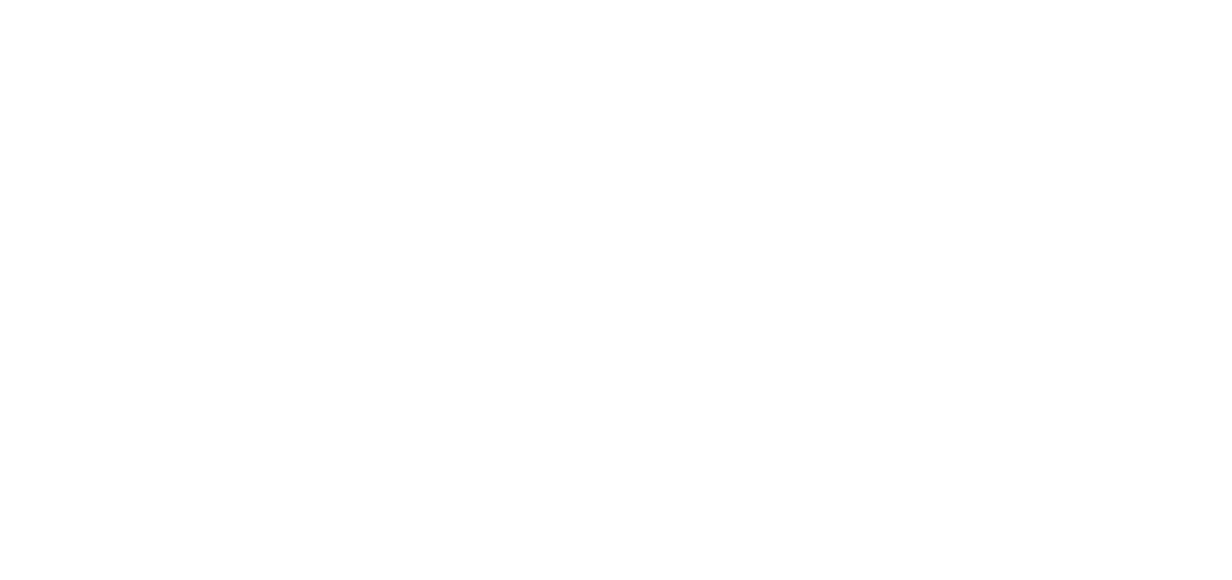 scroll, scrollTop: 0, scrollLeft: 0, axis: both 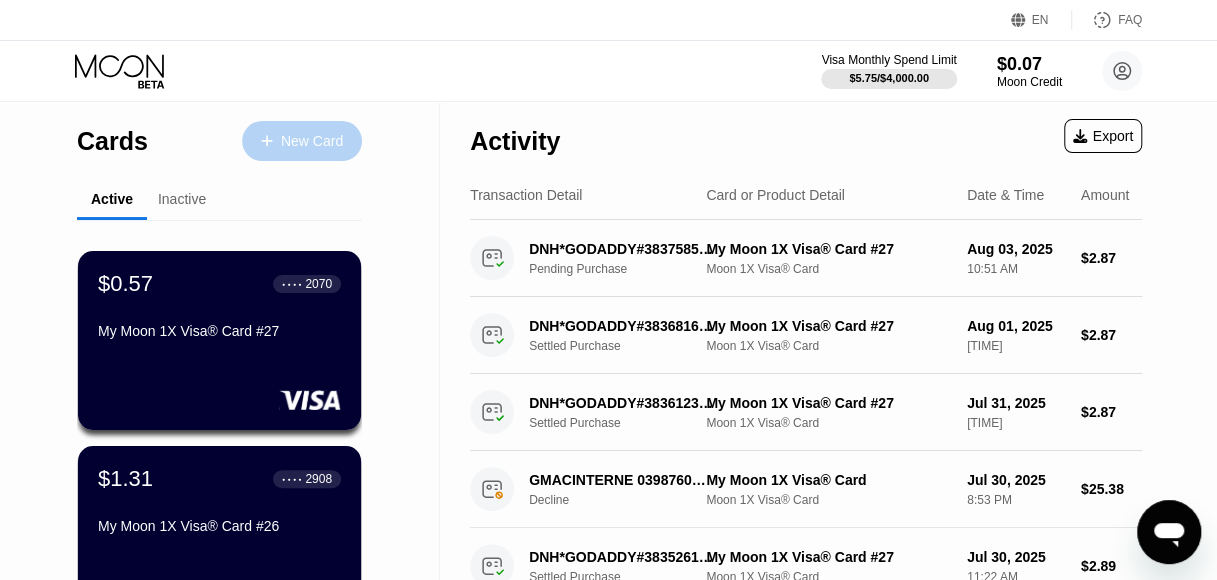 click on "New Card" at bounding box center (302, 141) 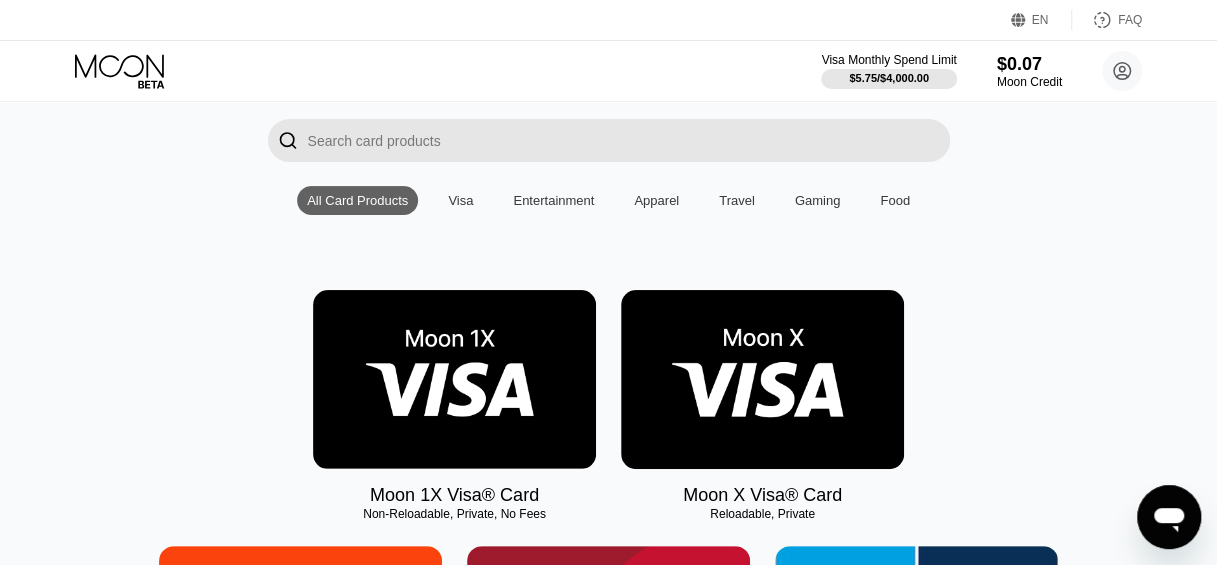 scroll, scrollTop: 300, scrollLeft: 0, axis: vertical 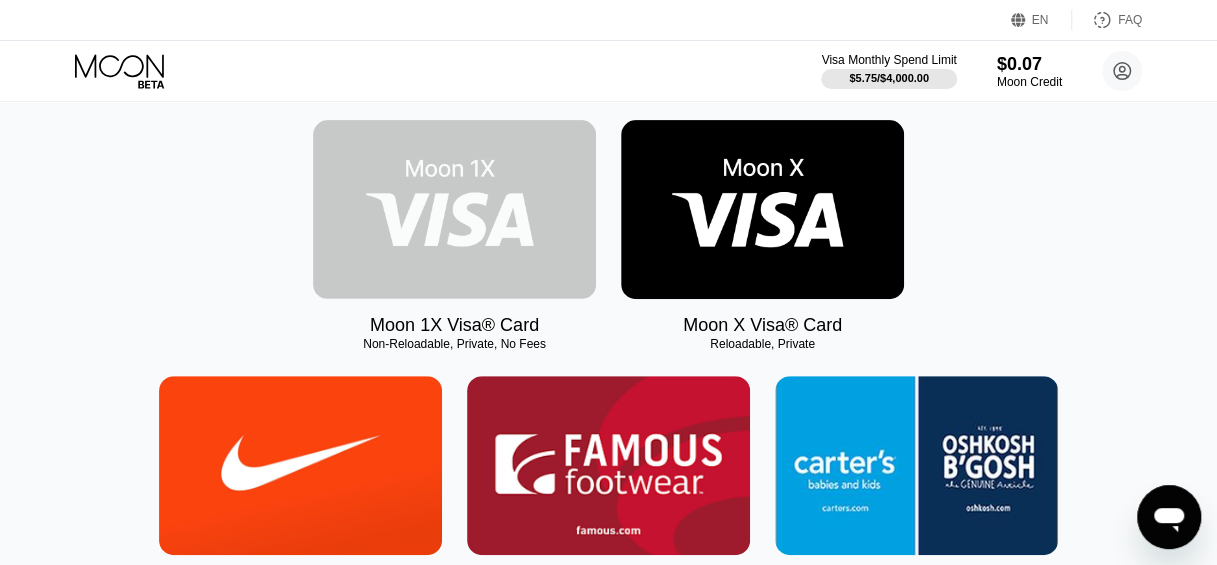 click at bounding box center (454, 209) 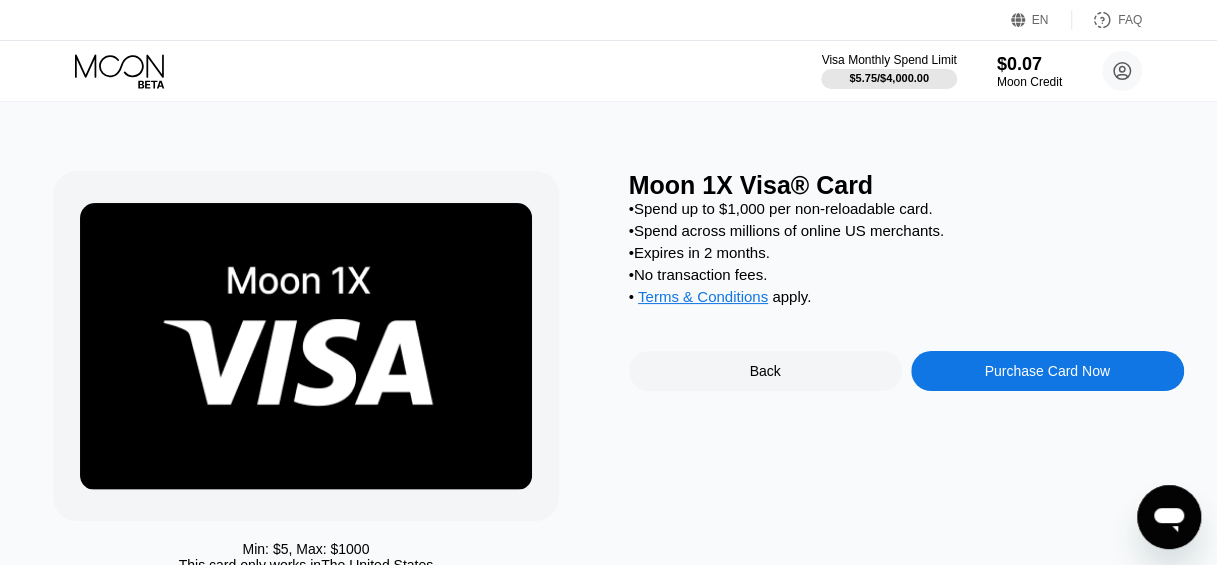 scroll, scrollTop: 0, scrollLeft: 0, axis: both 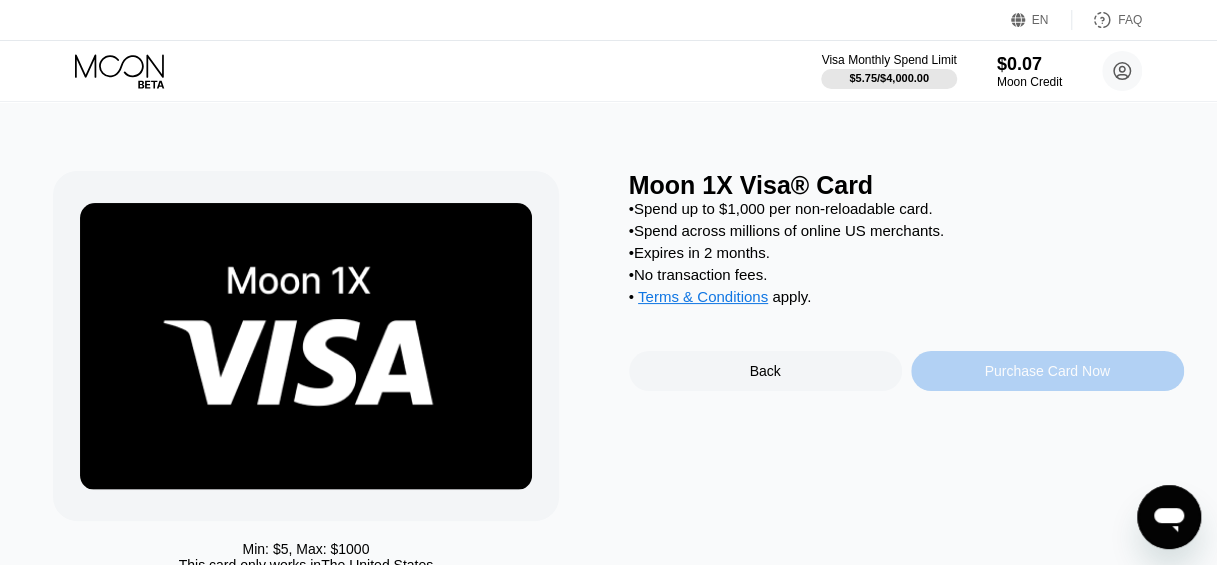 click on "Purchase Card Now" at bounding box center [1046, 371] 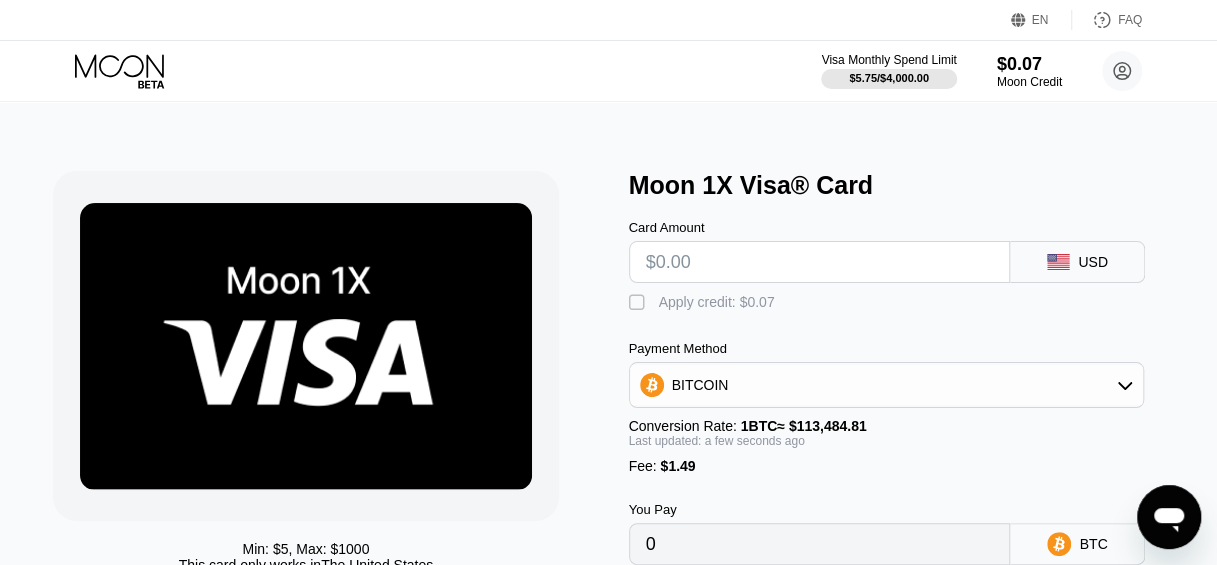 click on " Apply credit: $0.07" at bounding box center [906, 298] 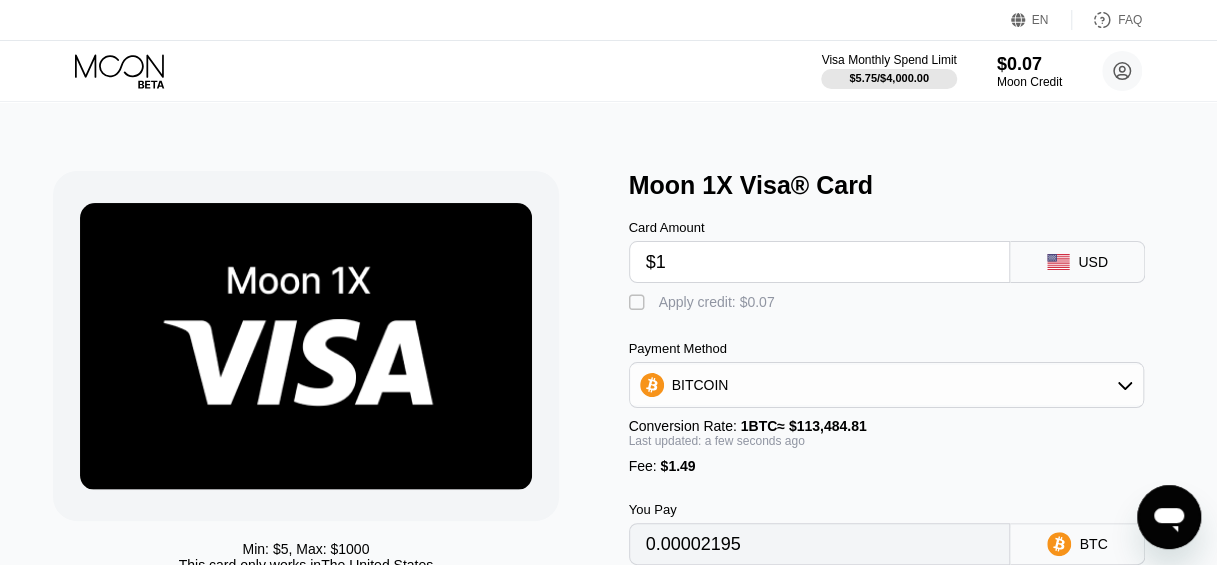 type on "0.00002195" 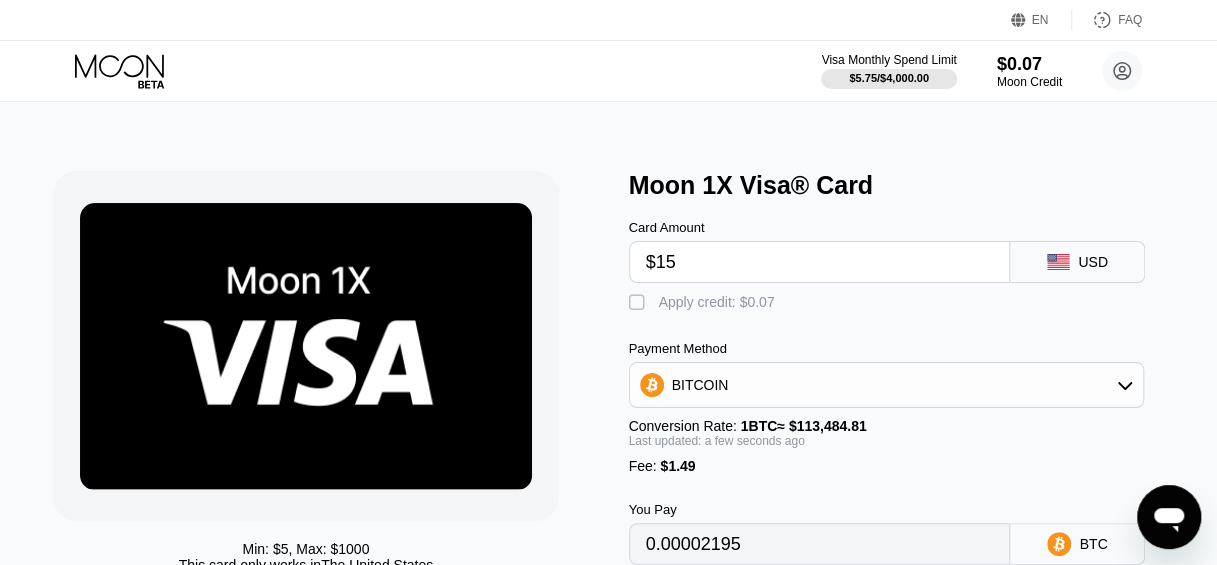 type on "0.00014531" 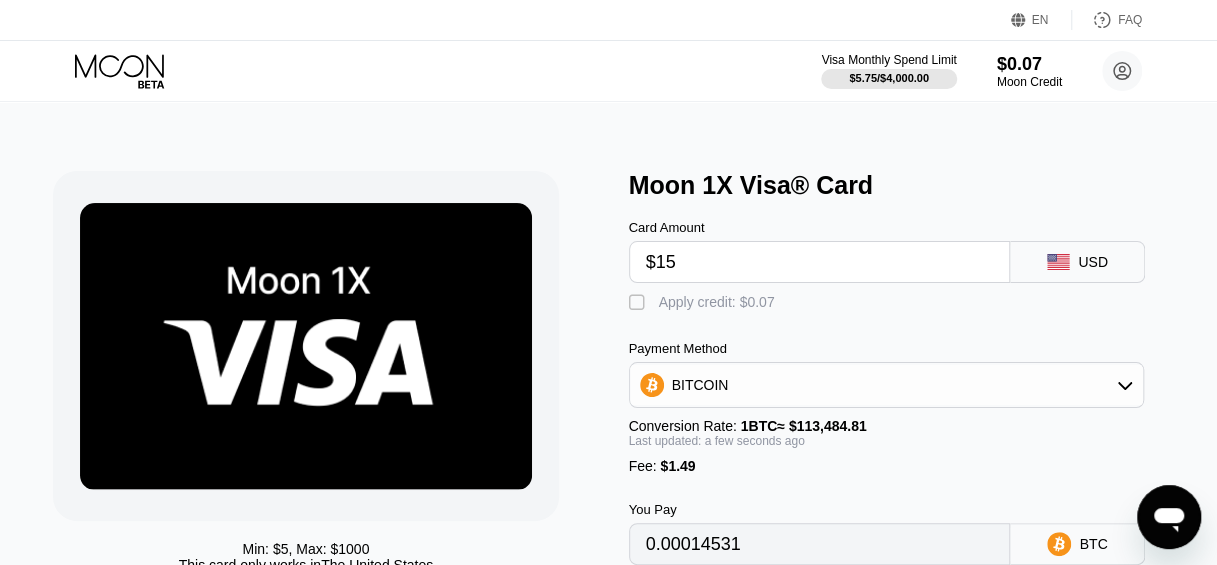 type on "$15" 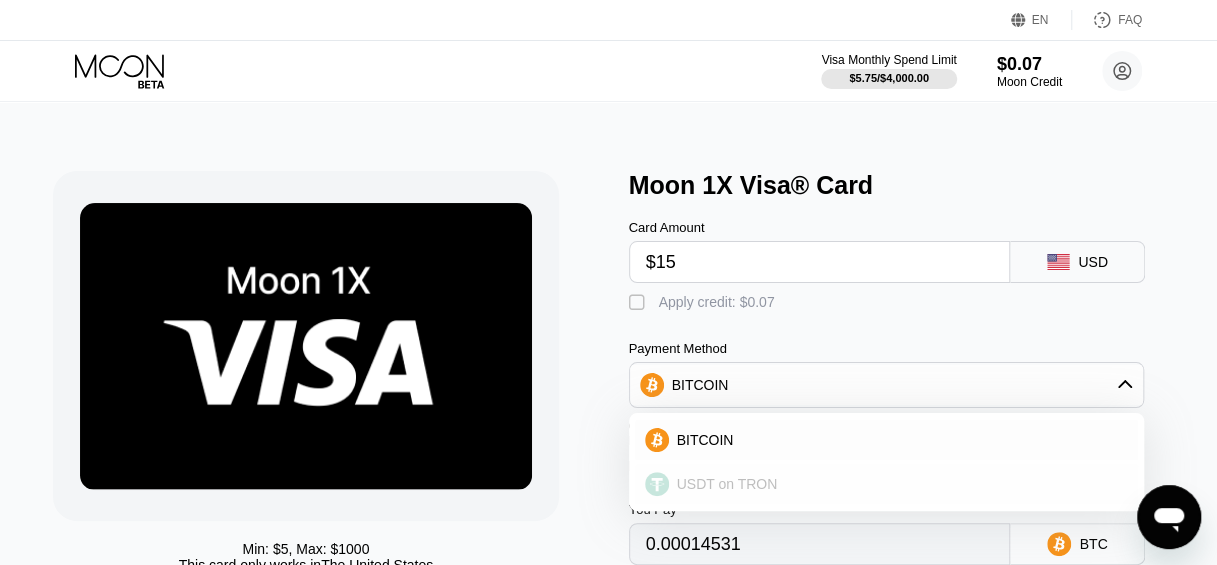 click on "USDT on TRON" at bounding box center (887, 484) 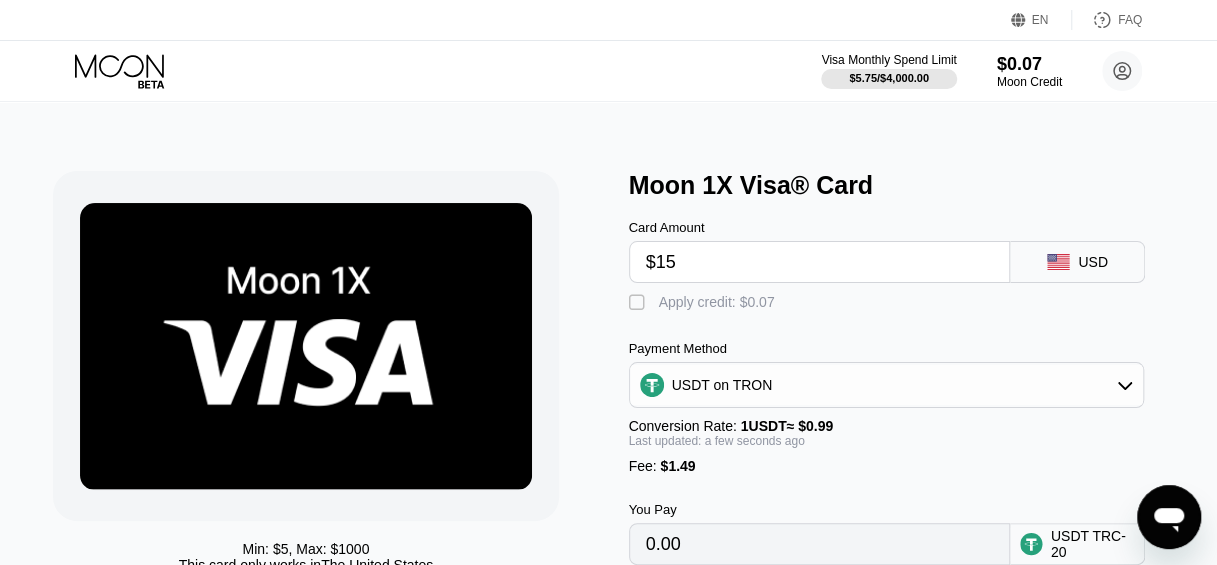 type on "16.66" 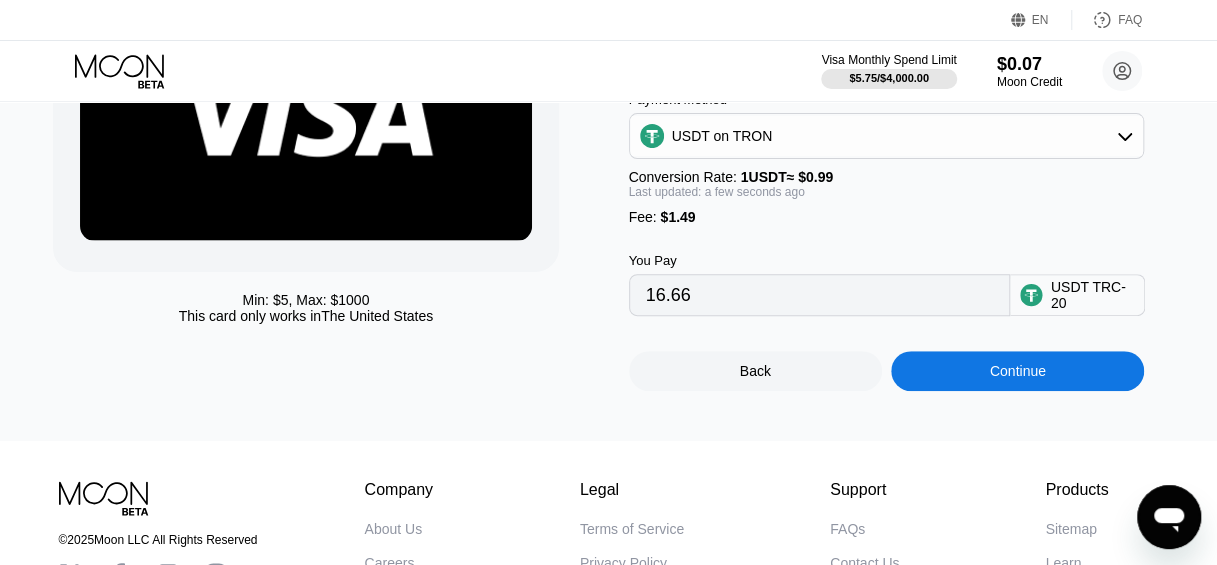 scroll, scrollTop: 300, scrollLeft: 0, axis: vertical 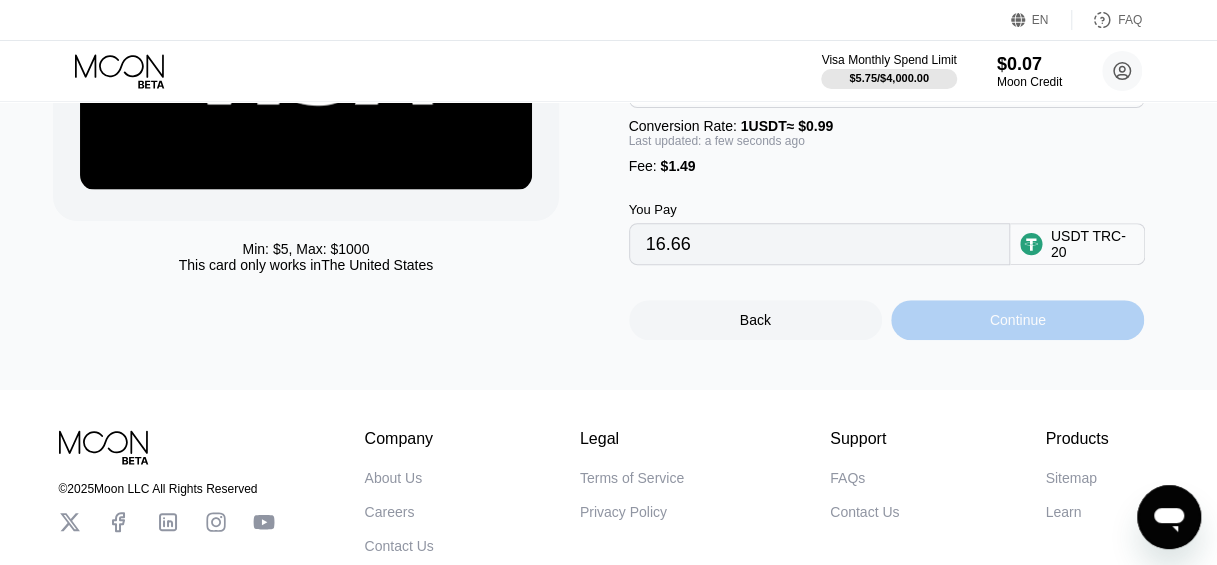 click on "Continue" at bounding box center (1017, 320) 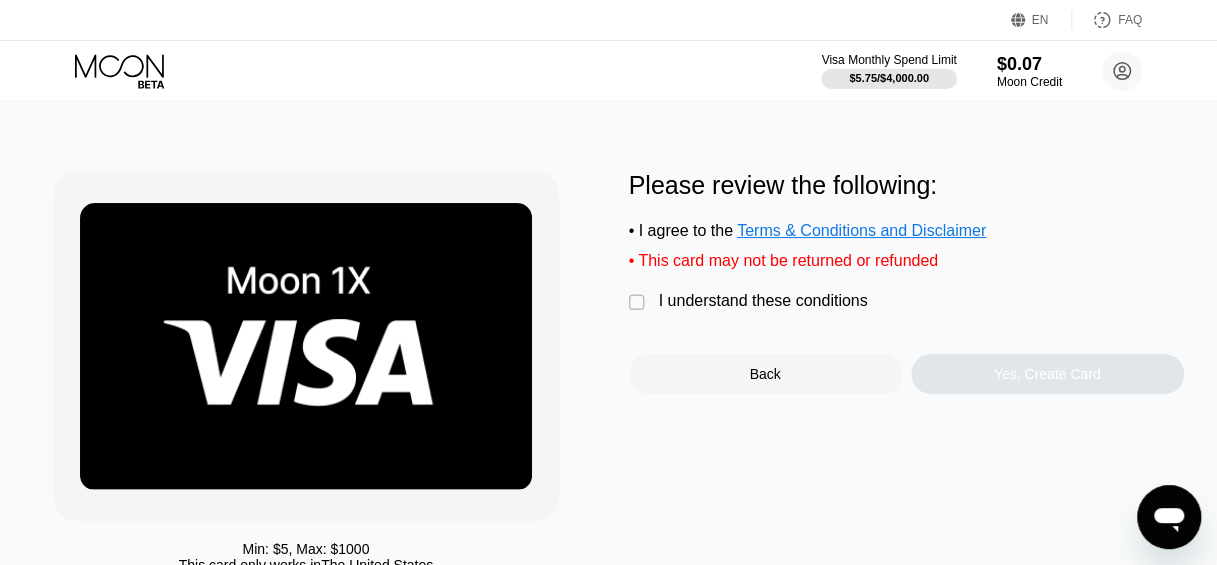 click on "I understand these conditions" at bounding box center [763, 301] 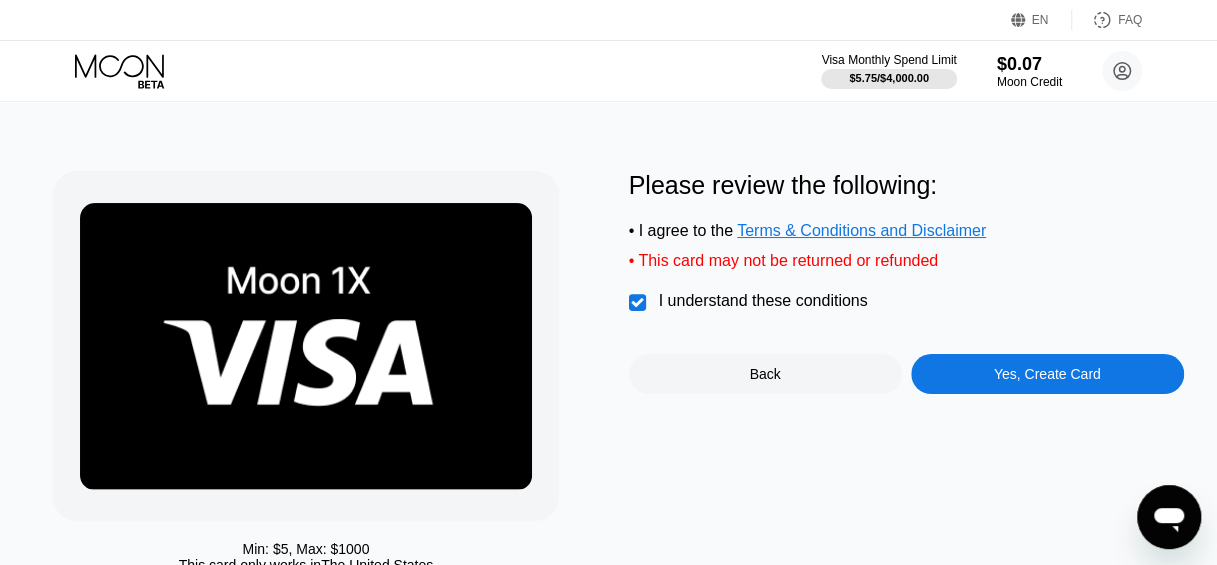 click on "Please review the following: • I agree to the   Terms & Conditions and Disclaimer • This card may not be returned or refunded  I understand these conditions Back Yes, Create Card" at bounding box center [906, 282] 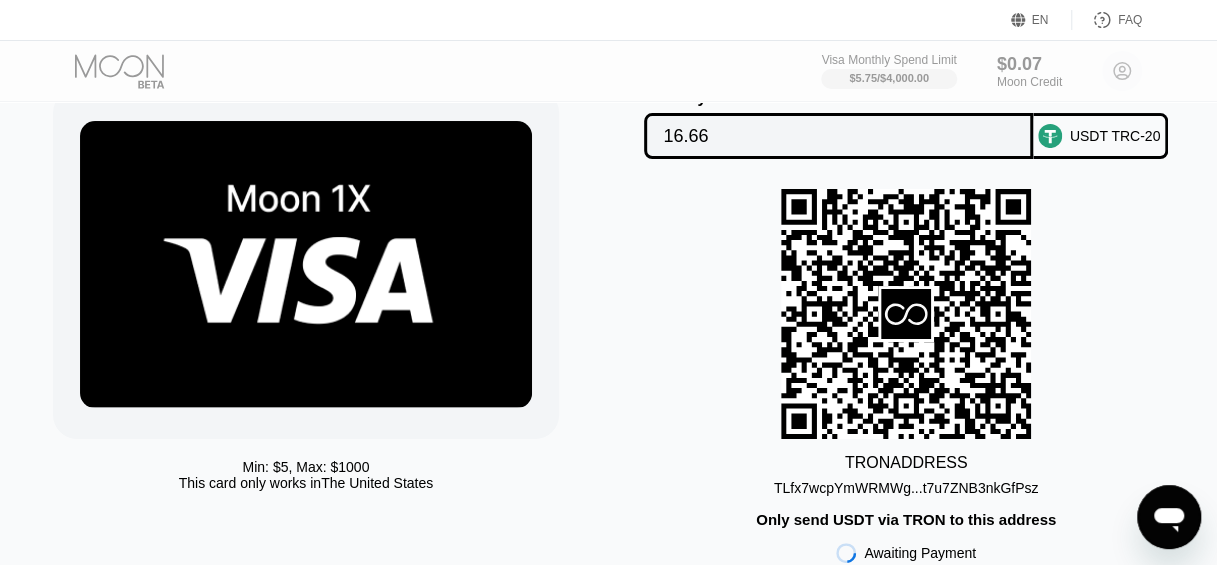 scroll, scrollTop: 200, scrollLeft: 0, axis: vertical 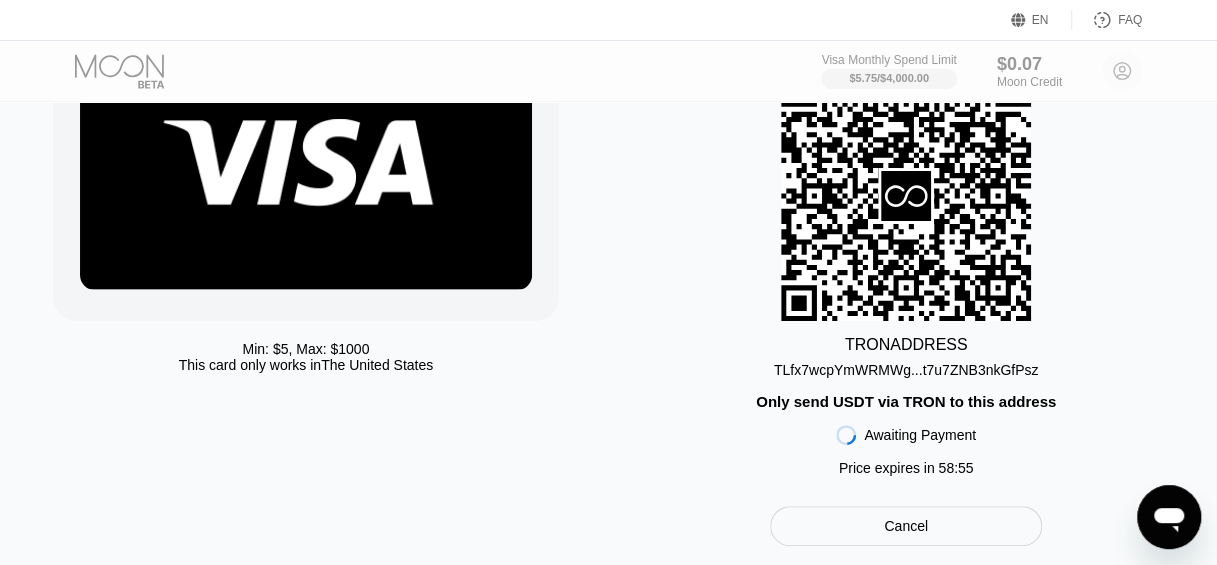 click on "TLfx7wcpYmWRMWg...t7u7ZNB3nkGfPsz" at bounding box center [906, 370] 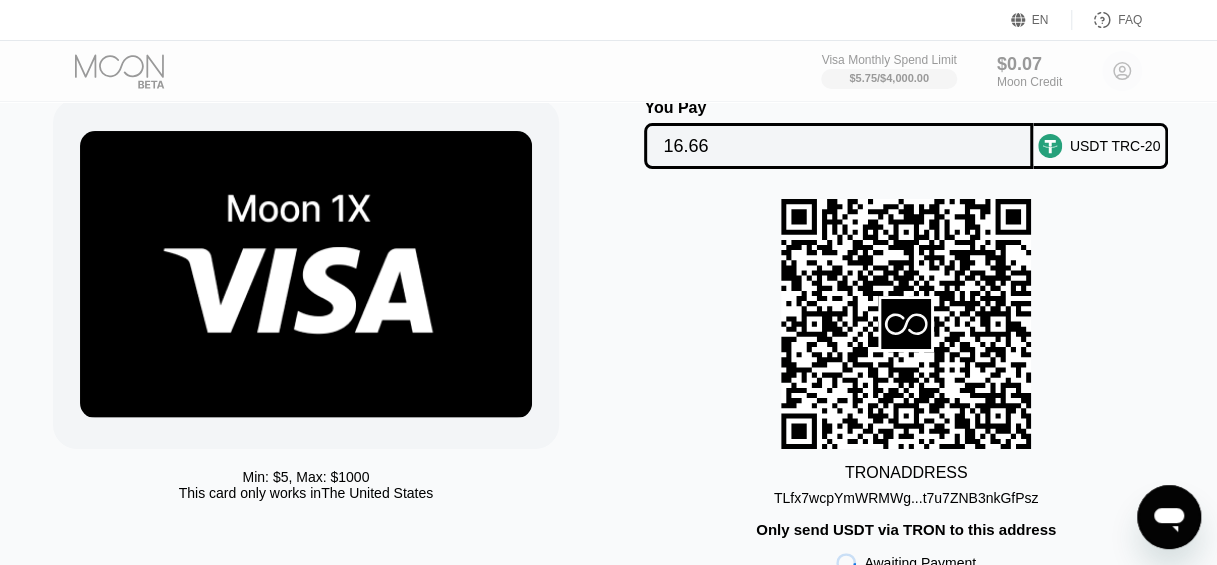 scroll, scrollTop: 0, scrollLeft: 0, axis: both 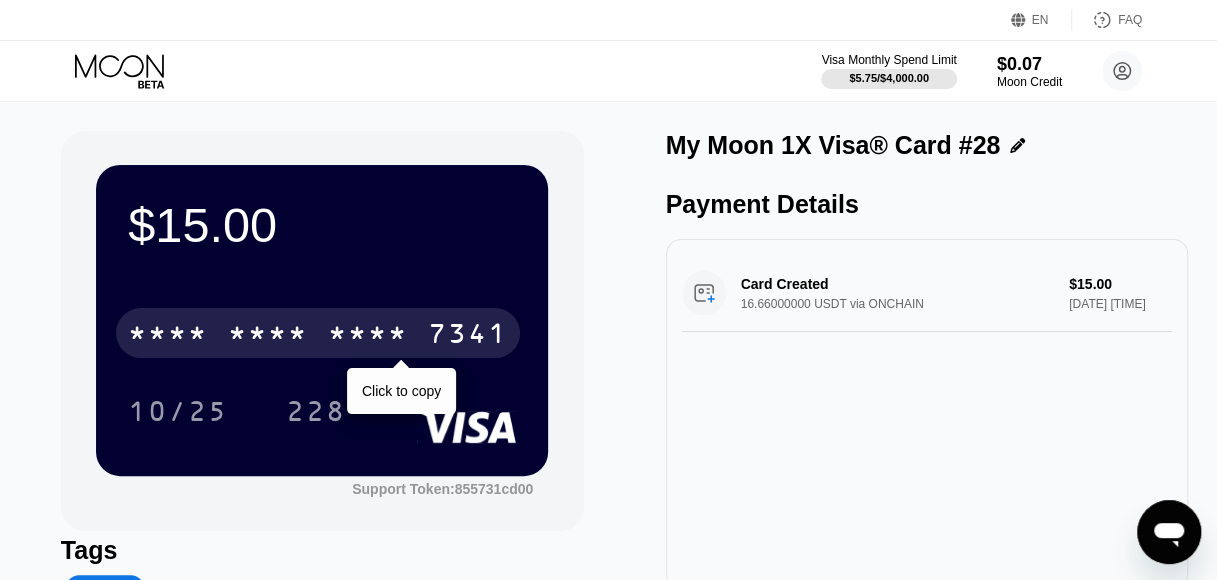 click on "* * * *" at bounding box center [368, 336] 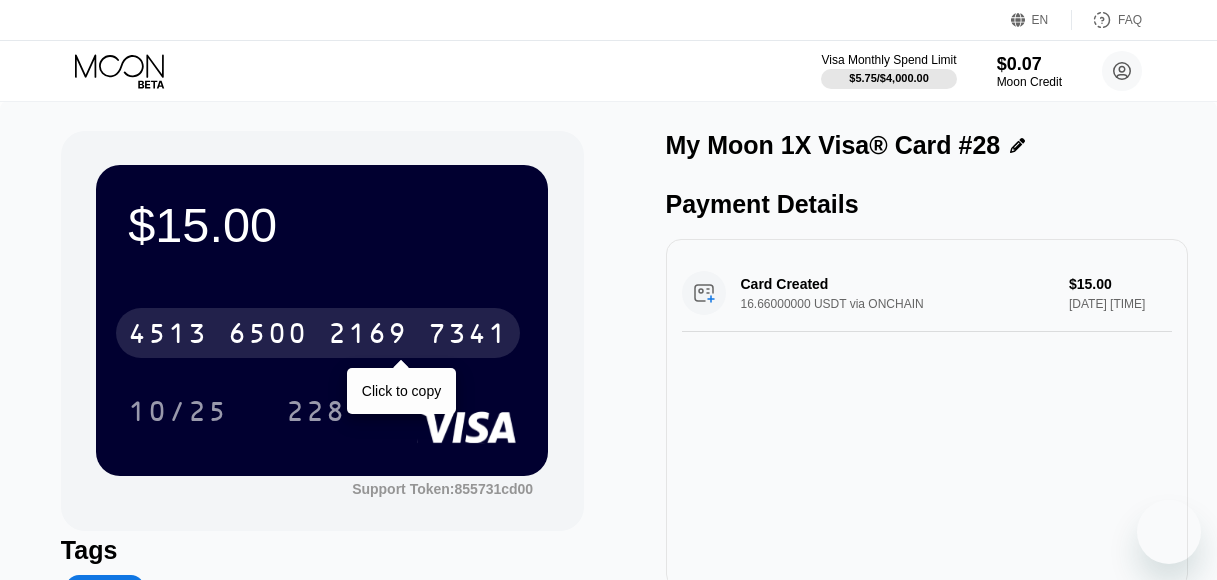 scroll, scrollTop: 0, scrollLeft: 0, axis: both 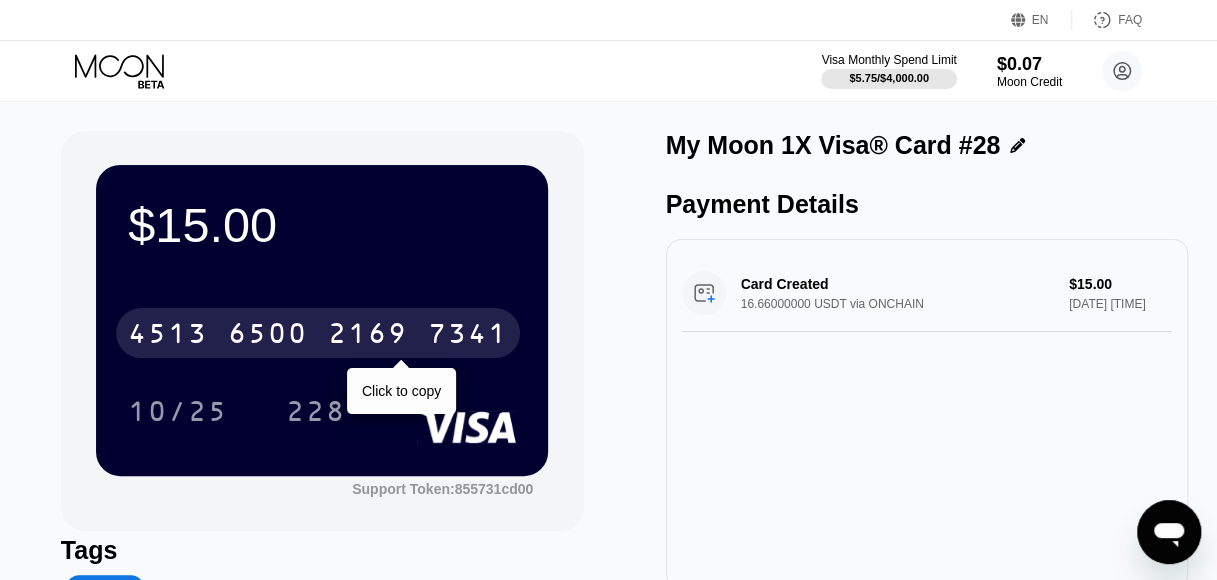 click on "10/25" at bounding box center [178, 414] 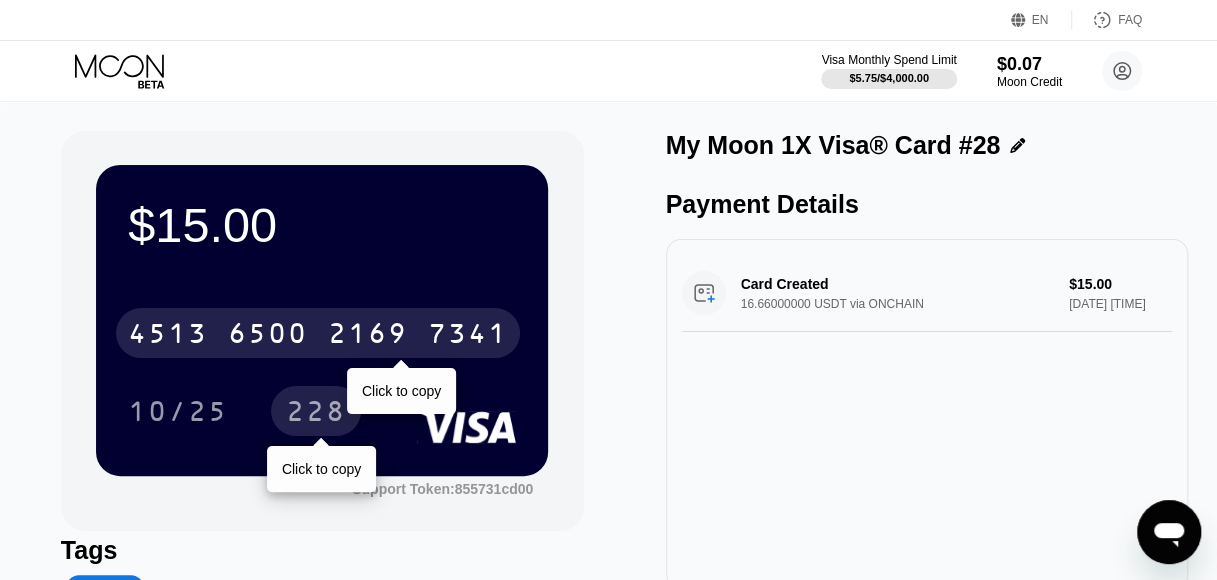 click on "228" at bounding box center [316, 414] 